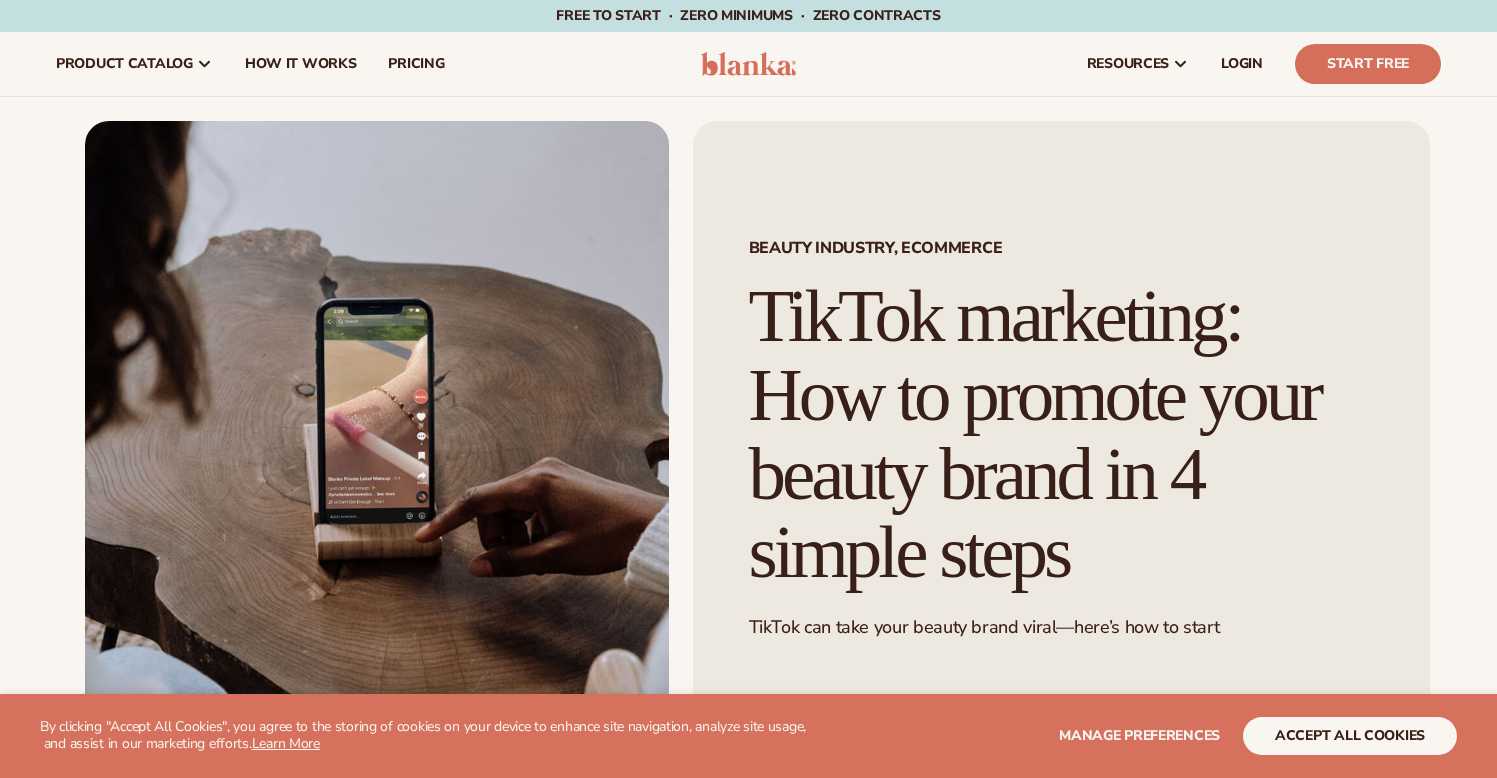 scroll, scrollTop: 0, scrollLeft: 0, axis: both 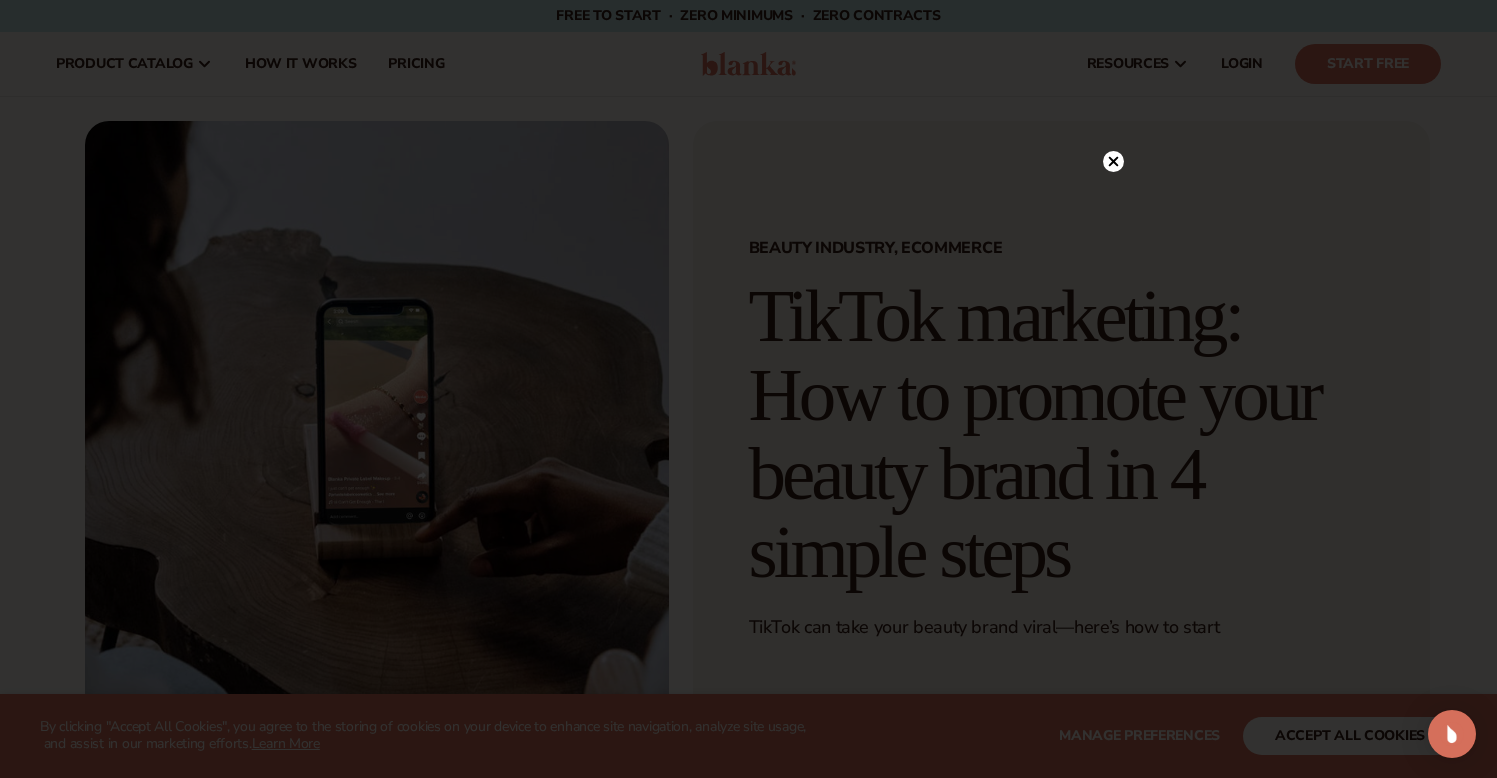 click 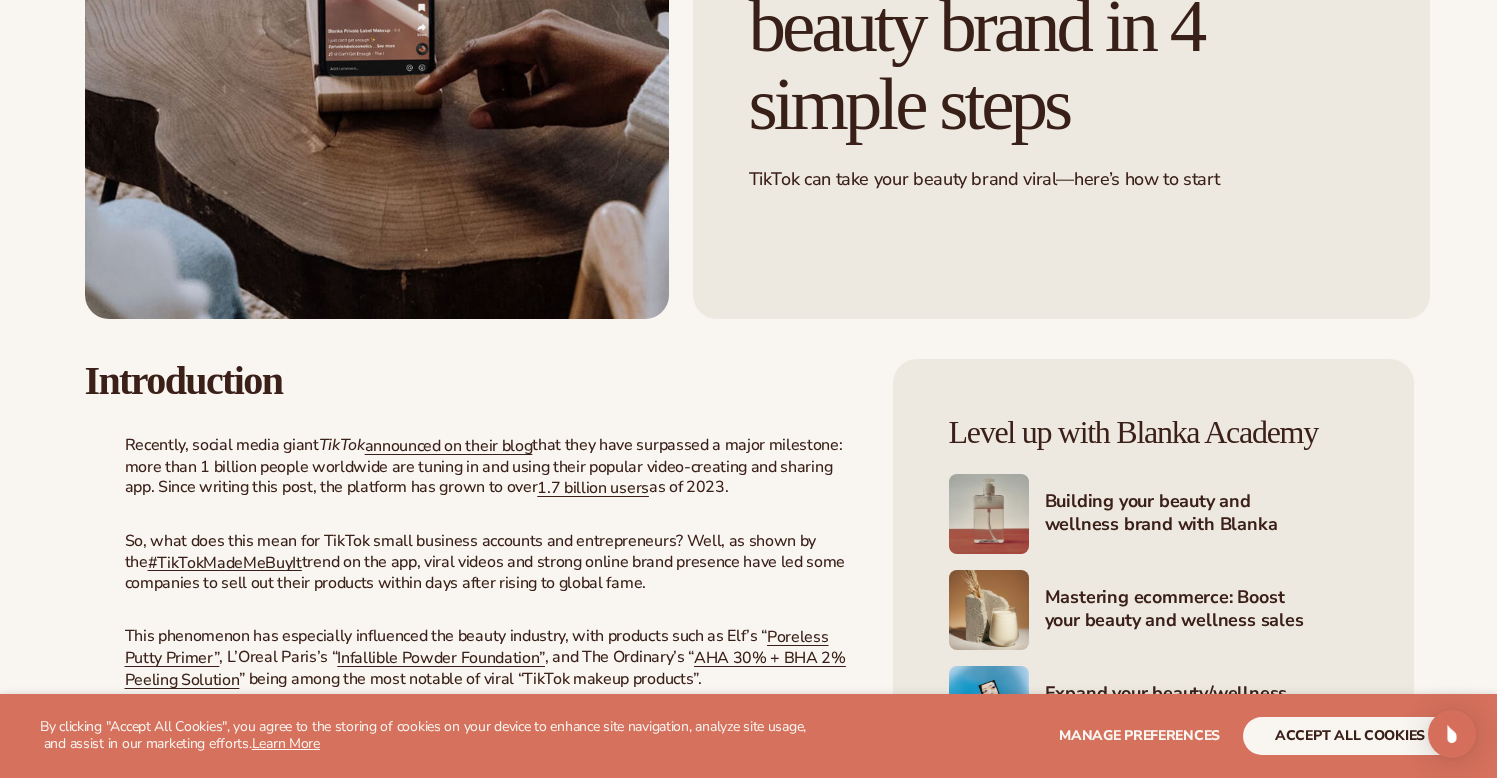 scroll, scrollTop: 454, scrollLeft: 0, axis: vertical 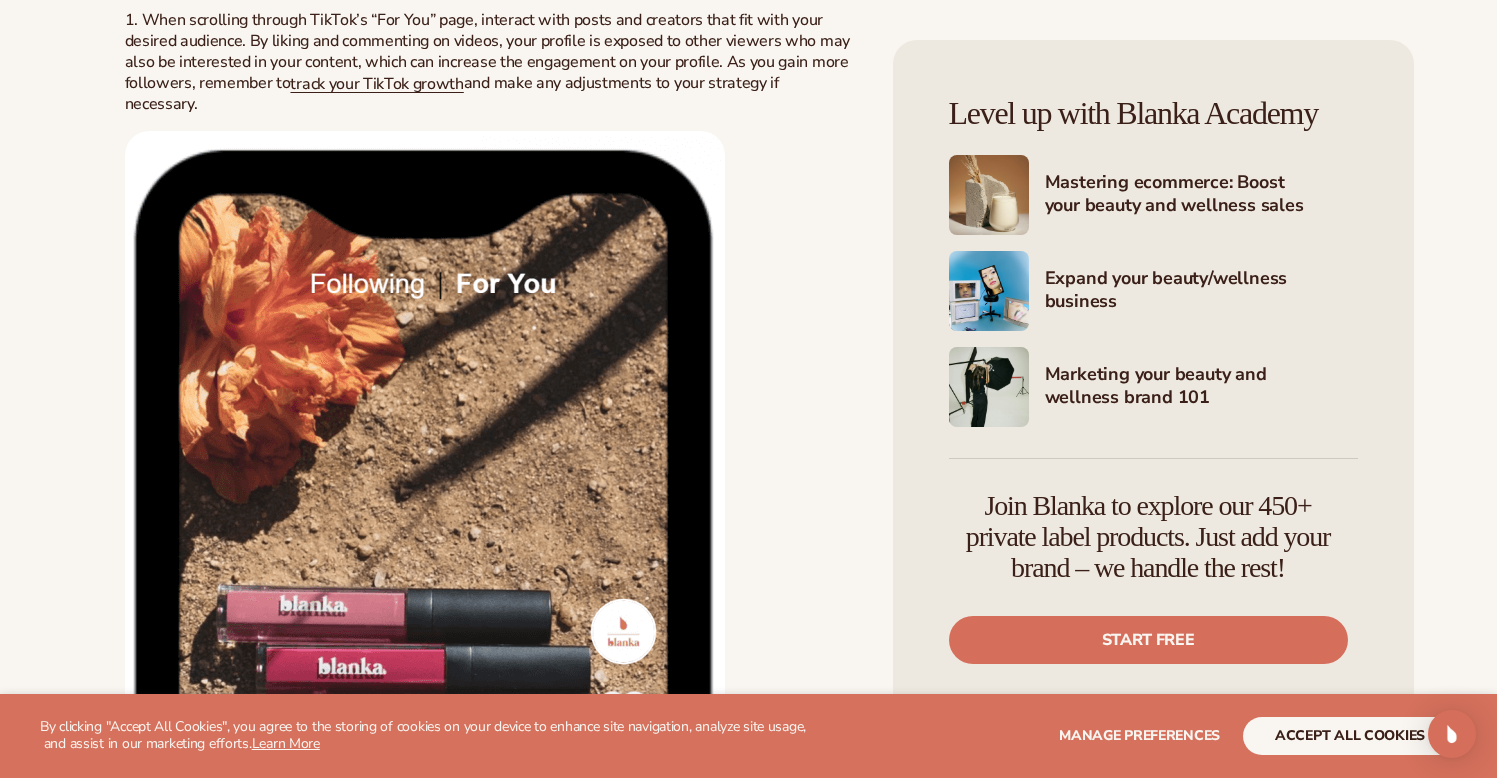 drag, startPoint x: 84, startPoint y: 251, endPoint x: 863, endPoint y: 592, distance: 850.3658 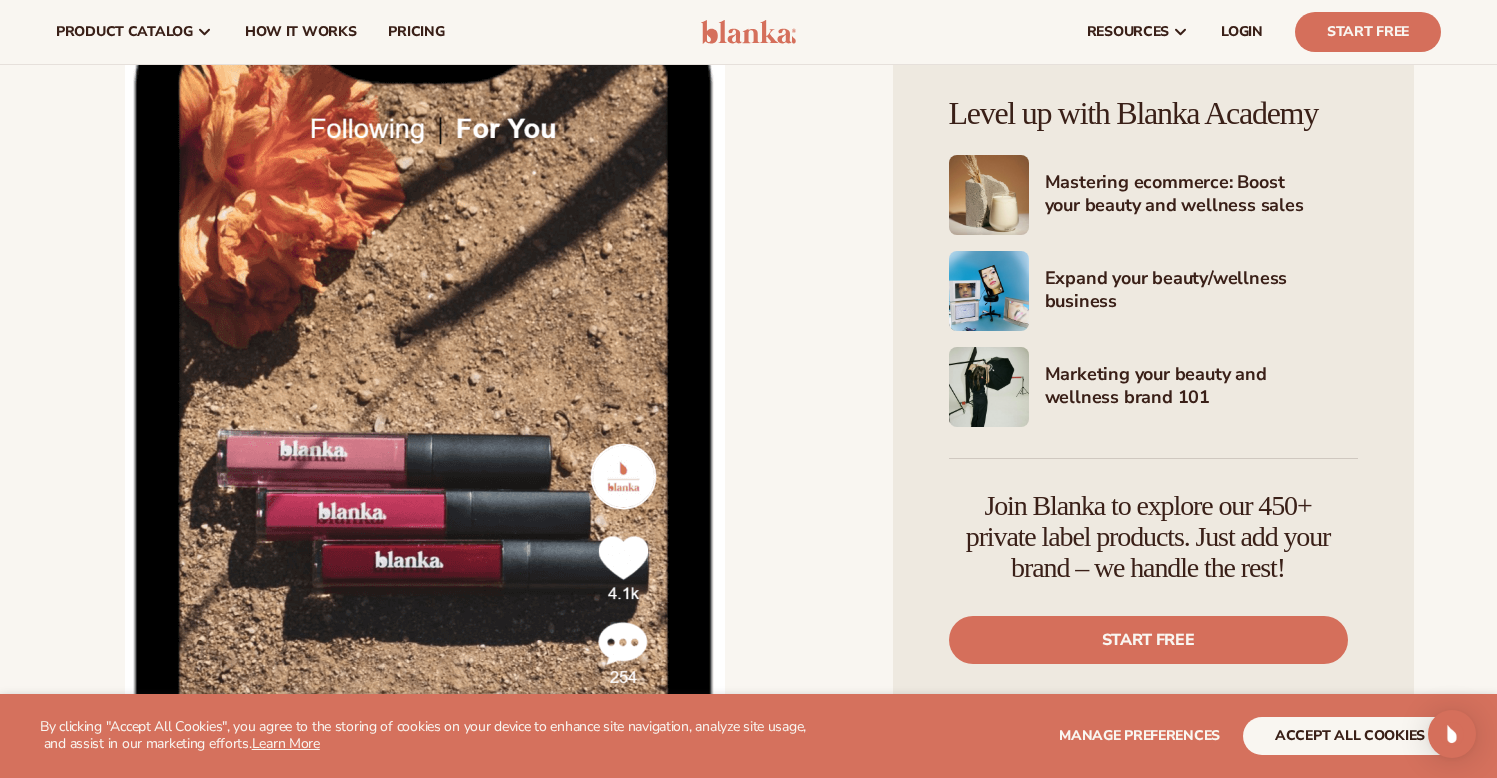 scroll, scrollTop: 2169, scrollLeft: 0, axis: vertical 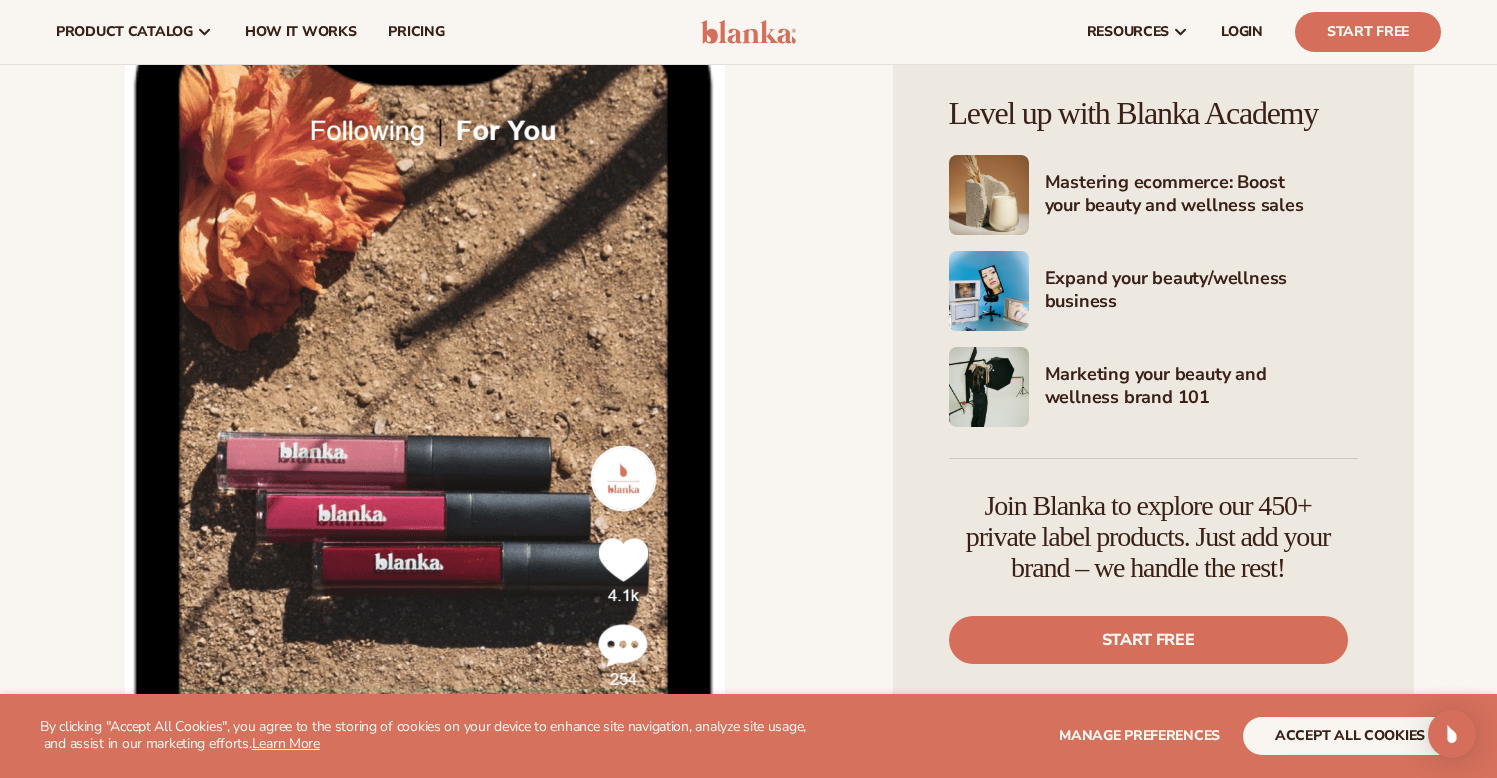 drag, startPoint x: 853, startPoint y: 432, endPoint x: 113, endPoint y: 242, distance: 764.0026 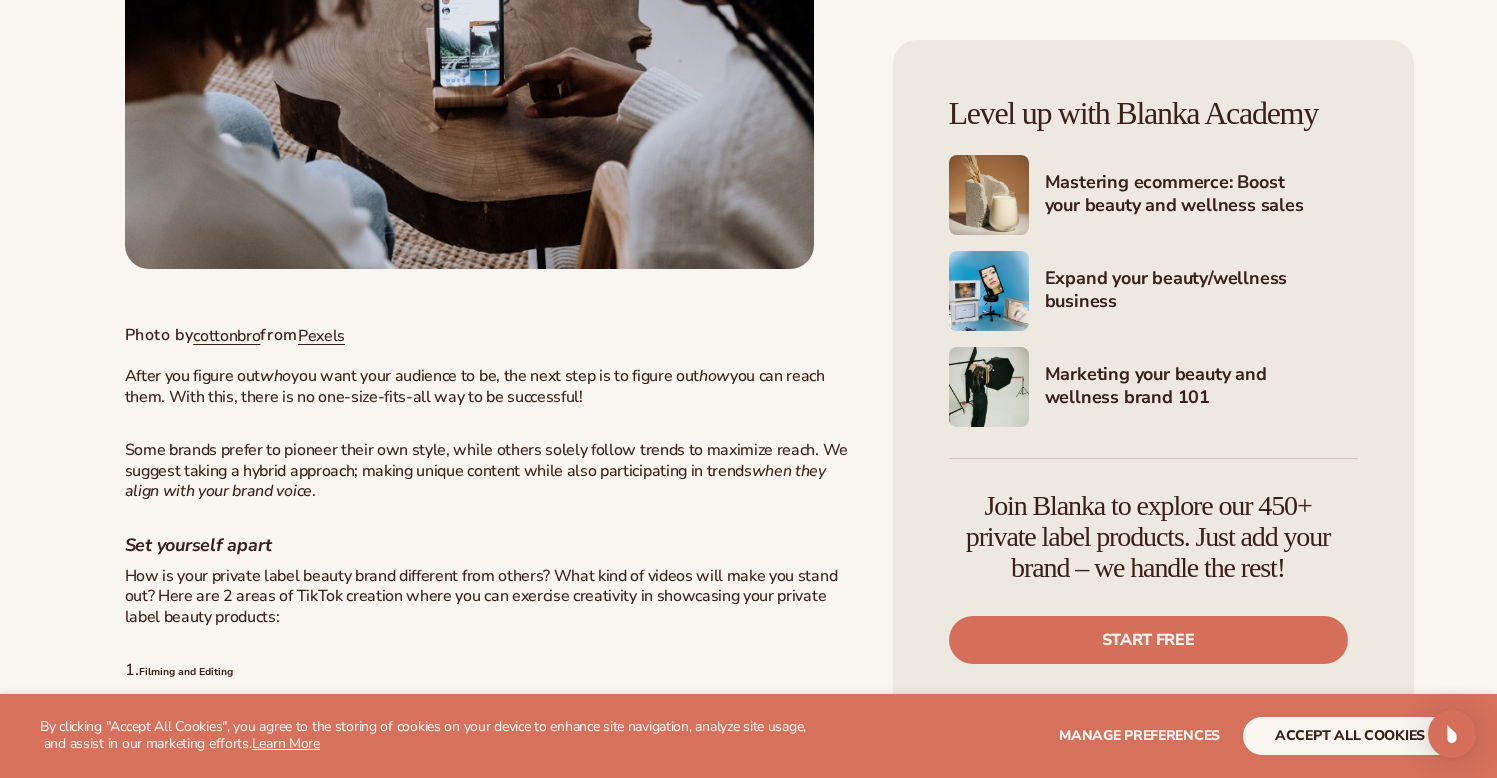 scroll, scrollTop: 3528, scrollLeft: 0, axis: vertical 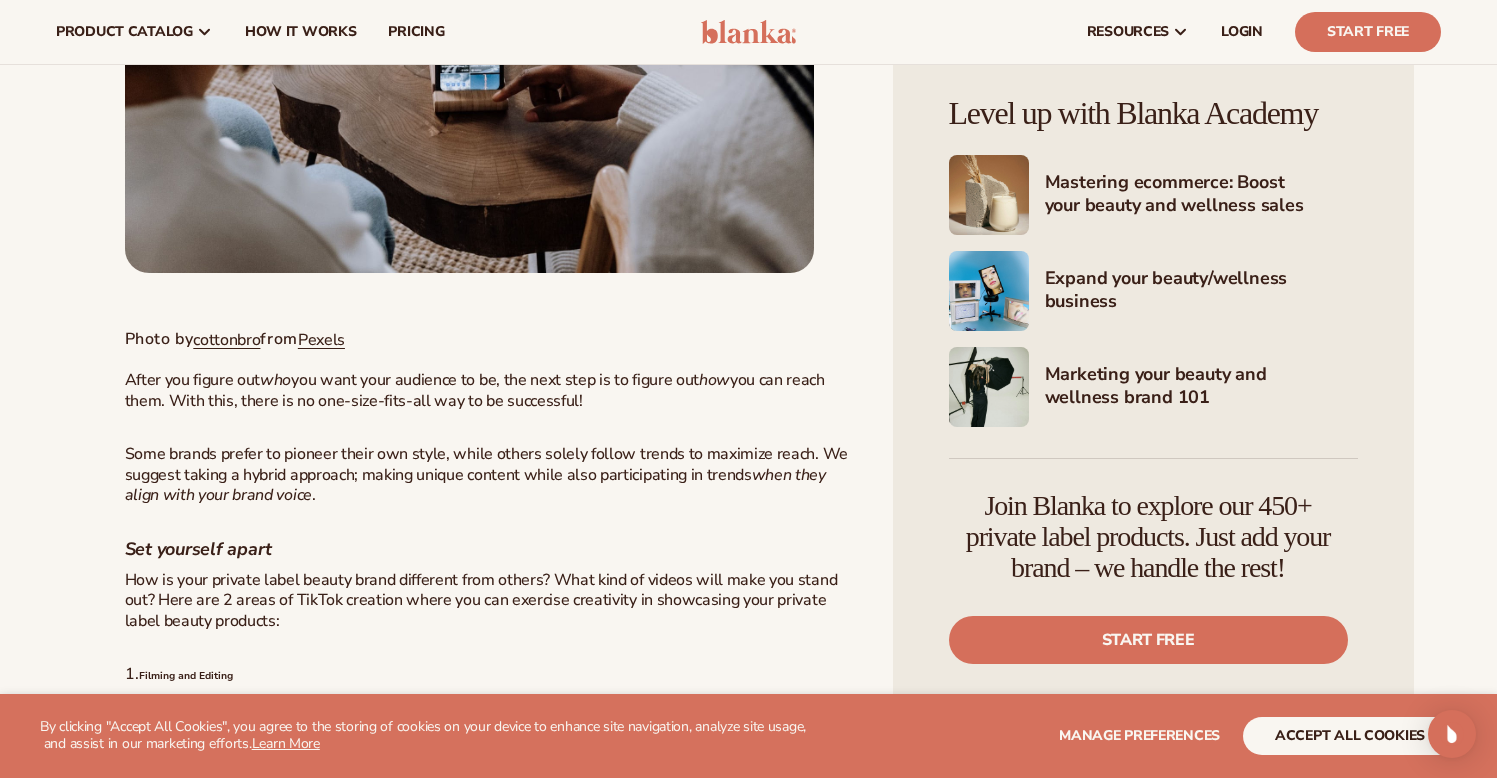 drag, startPoint x: 610, startPoint y: 182, endPoint x: 78, endPoint y: 153, distance: 532.78986 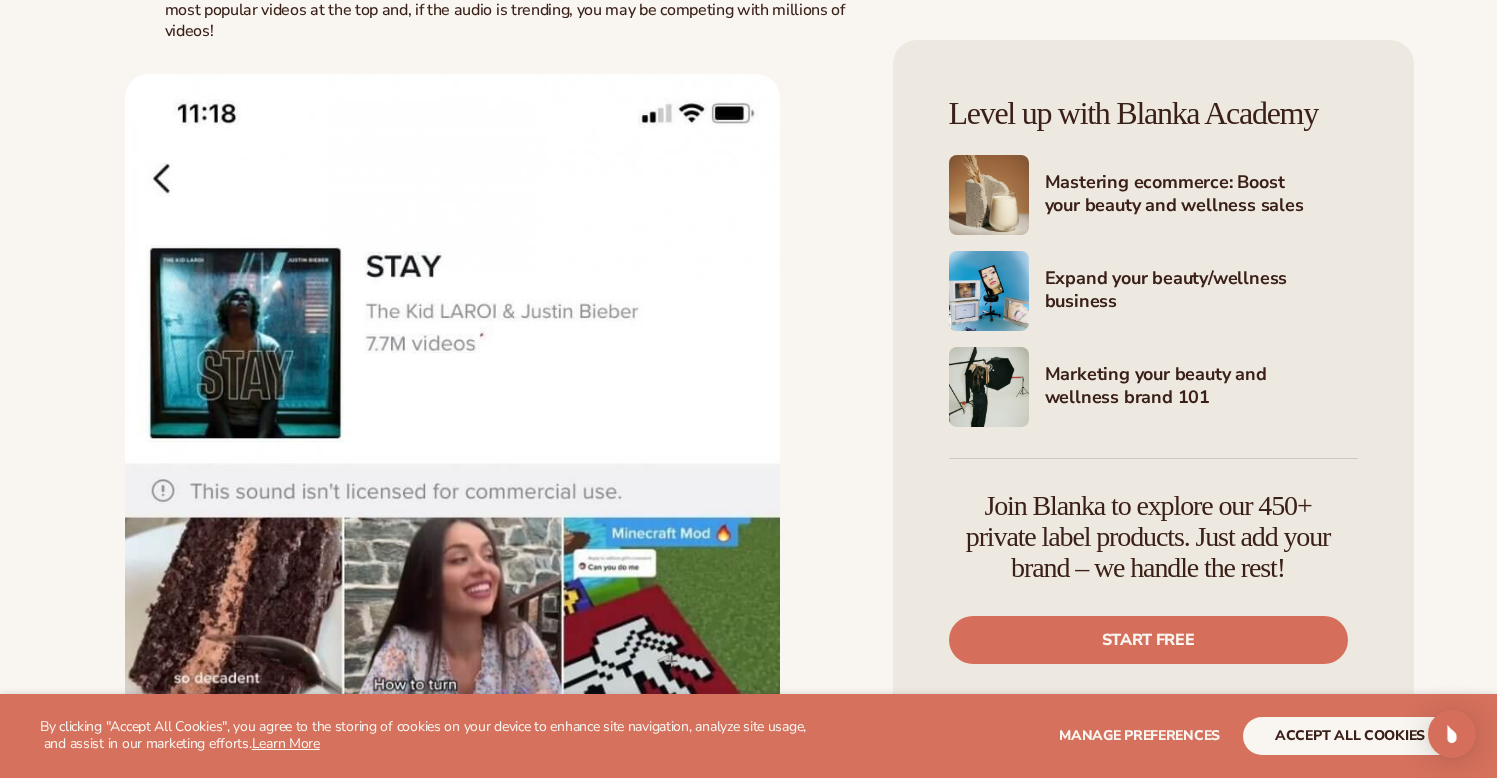 scroll, scrollTop: 5078, scrollLeft: 0, axis: vertical 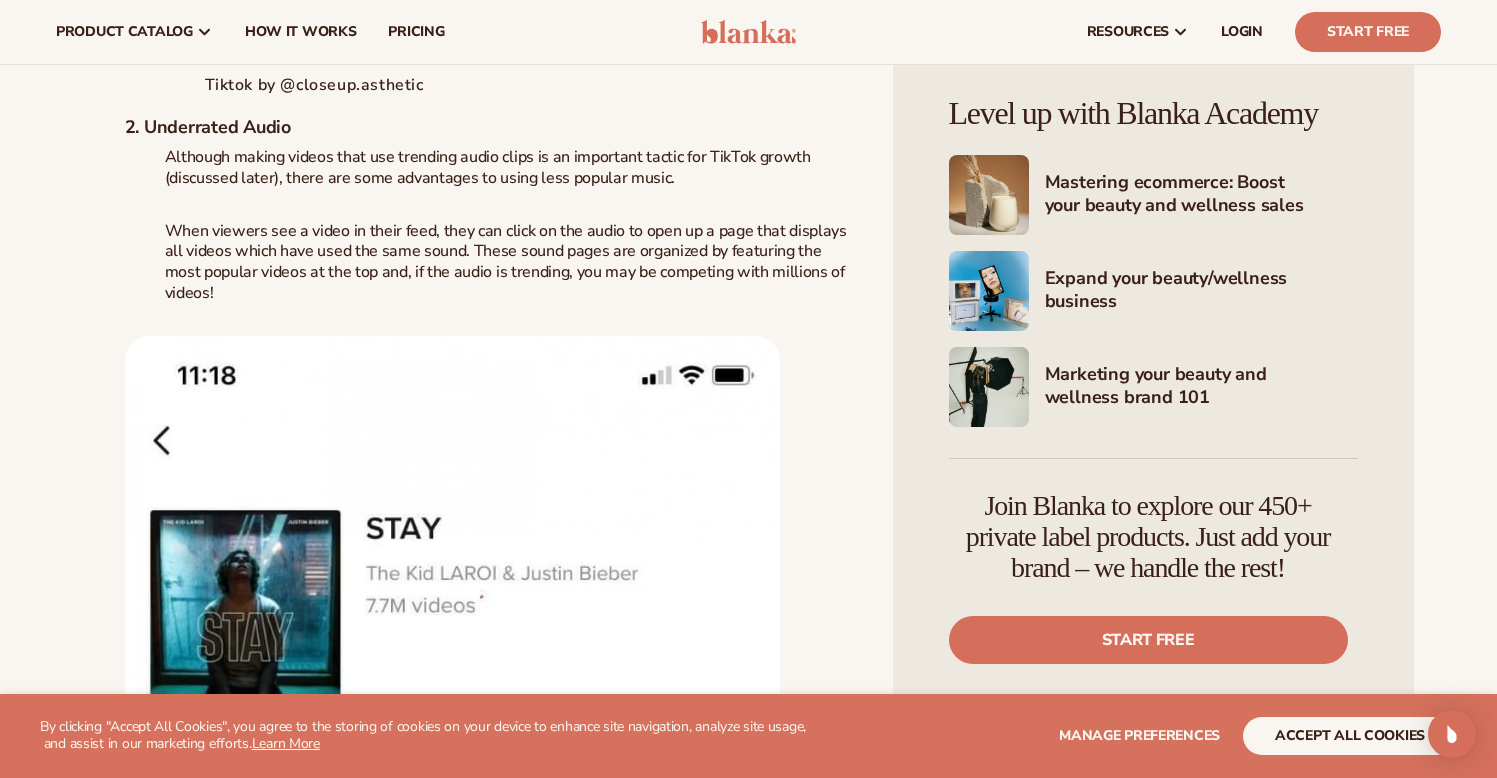 drag, startPoint x: 798, startPoint y: 353, endPoint x: 116, endPoint y: 261, distance: 688.1773 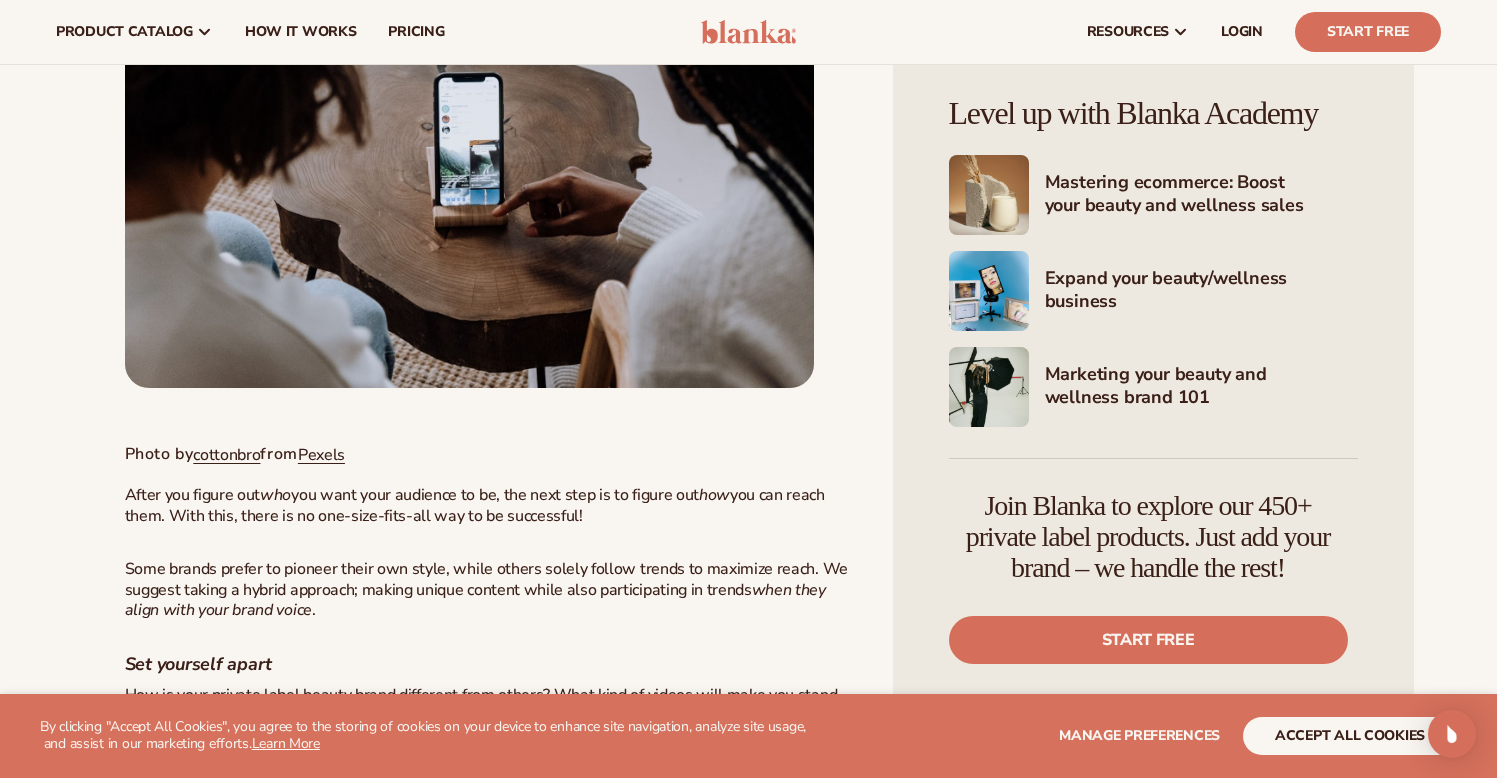 scroll, scrollTop: 3411, scrollLeft: 0, axis: vertical 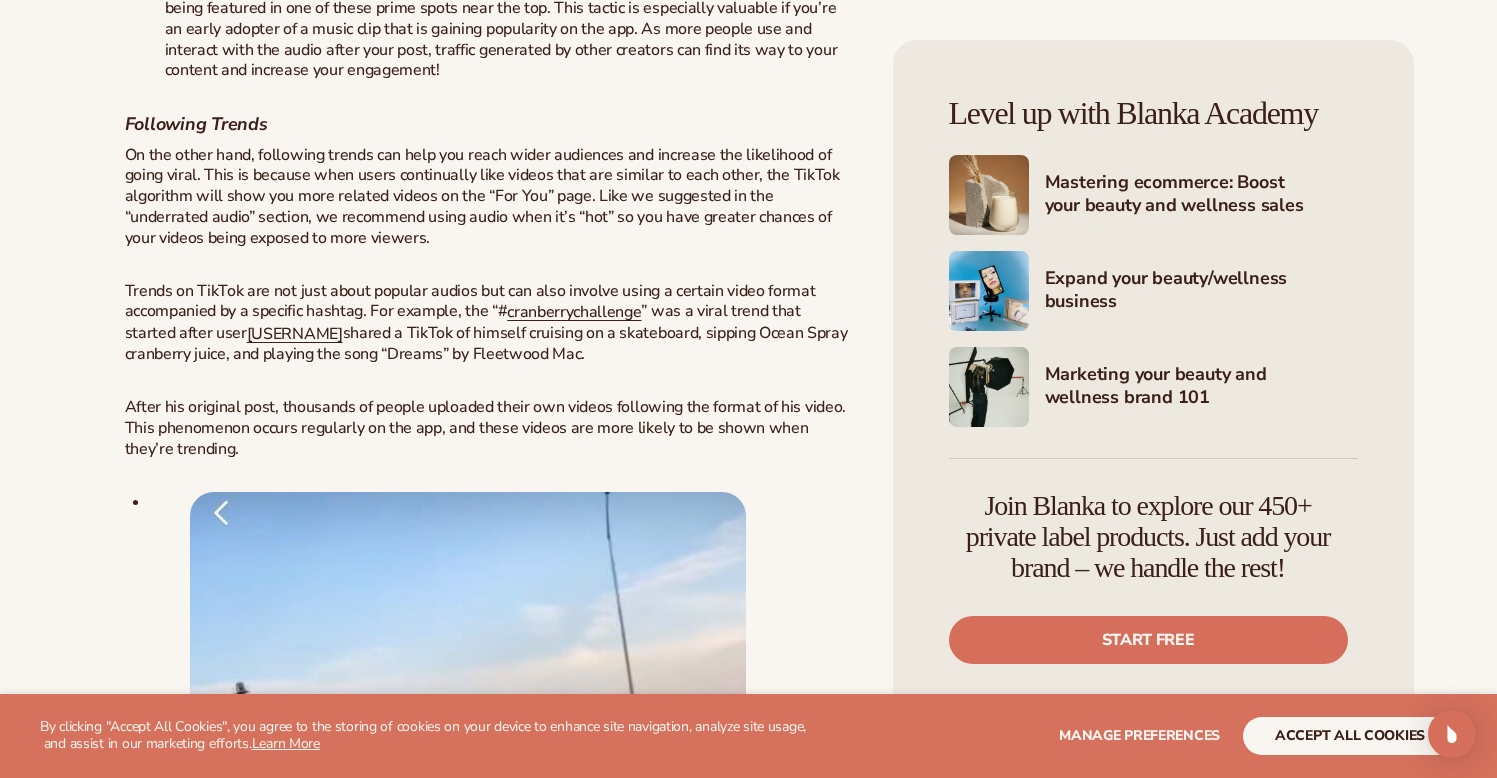 drag, startPoint x: 254, startPoint y: 299, endPoint x: 114, endPoint y: 138, distance: 213.3565 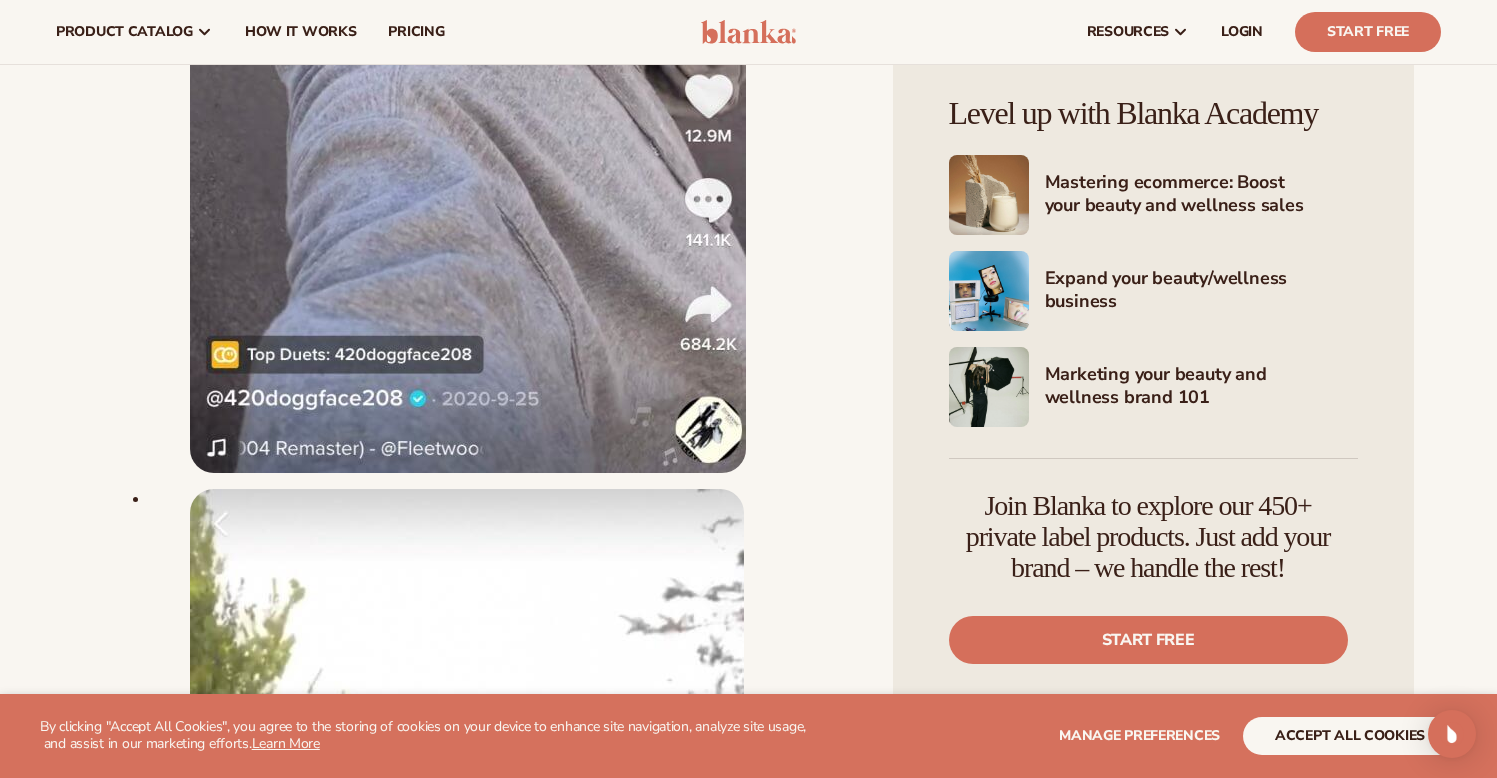 scroll, scrollTop: 6952, scrollLeft: 0, axis: vertical 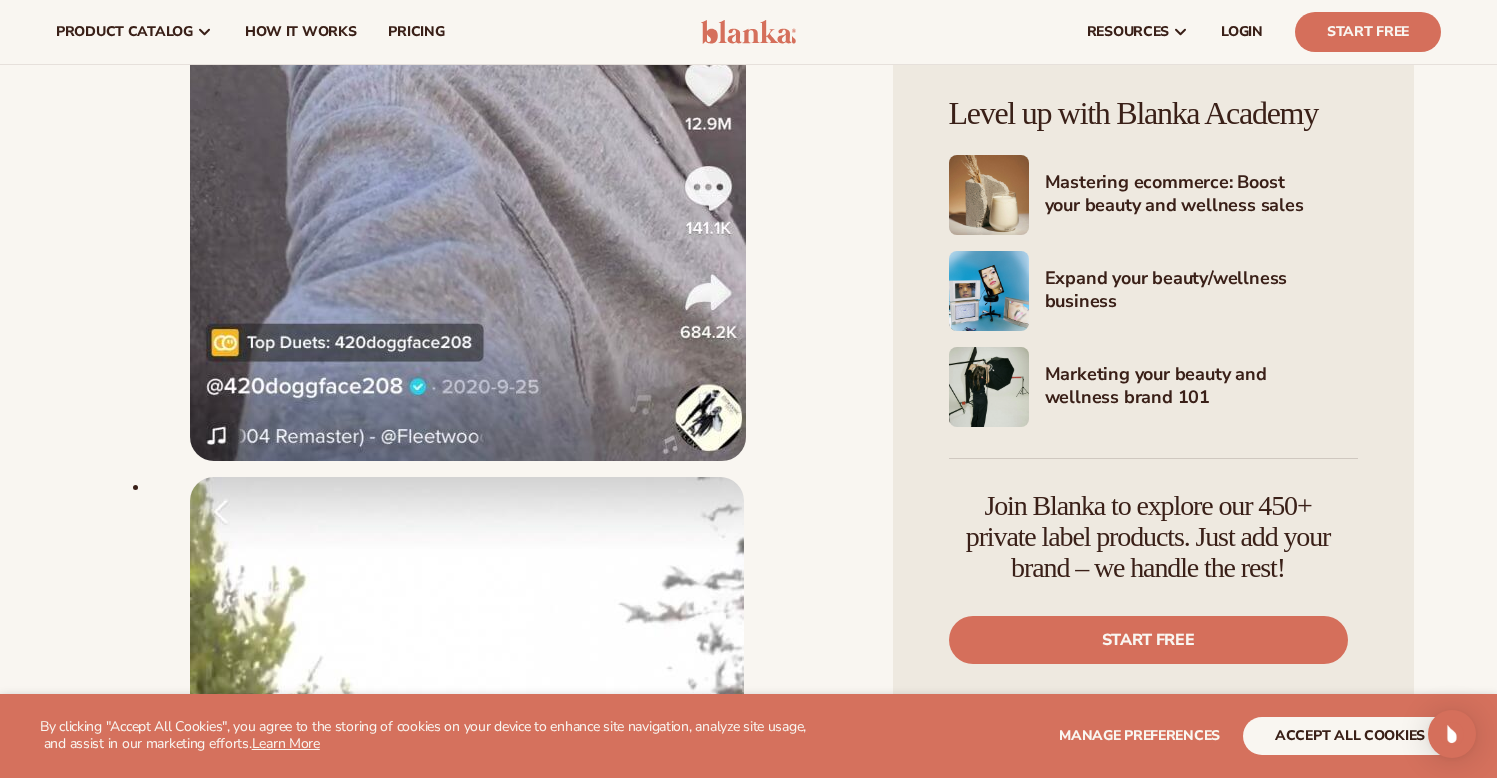 drag, startPoint x: 124, startPoint y: 84, endPoint x: 228, endPoint y: 281, distance: 222.7667 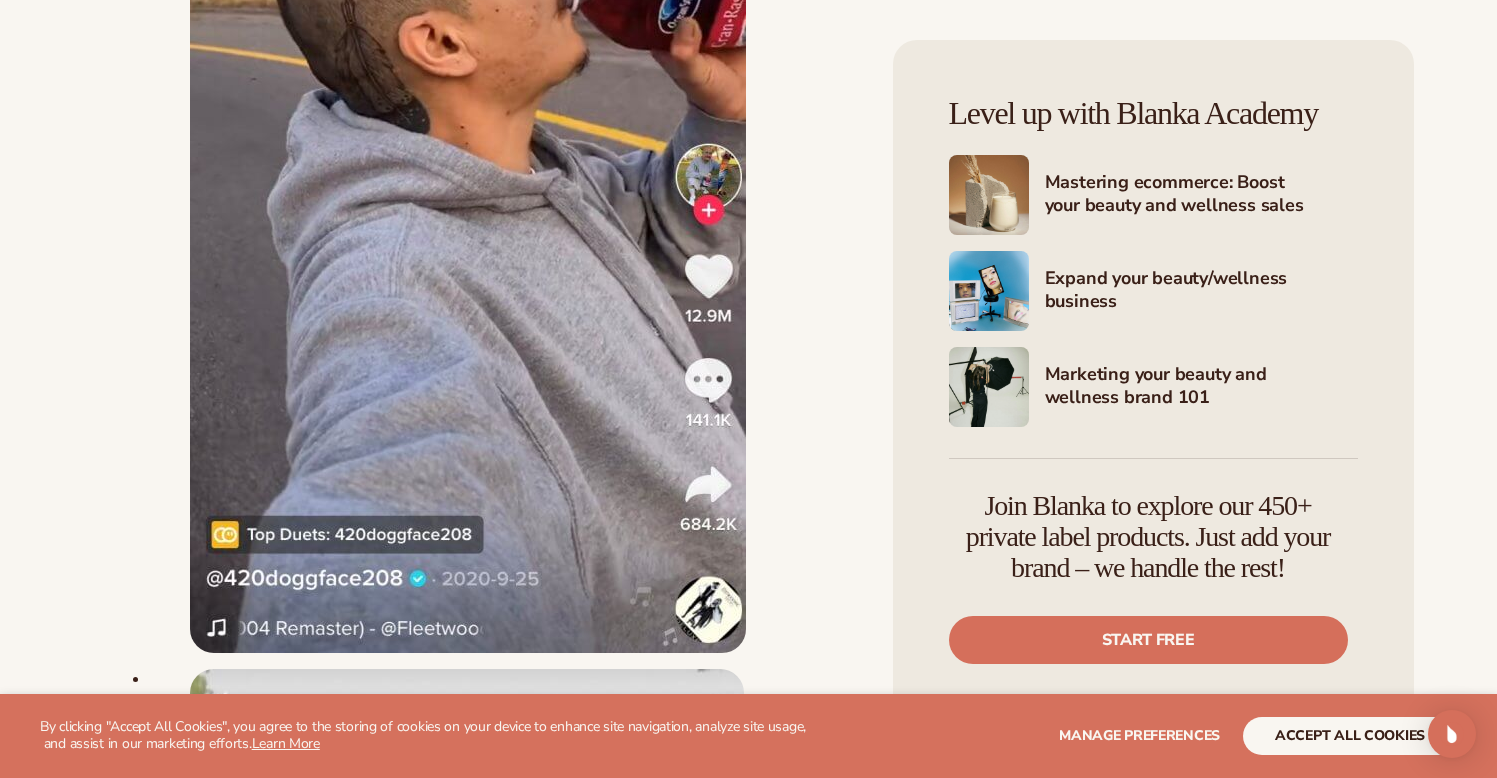 scroll, scrollTop: 6775, scrollLeft: 0, axis: vertical 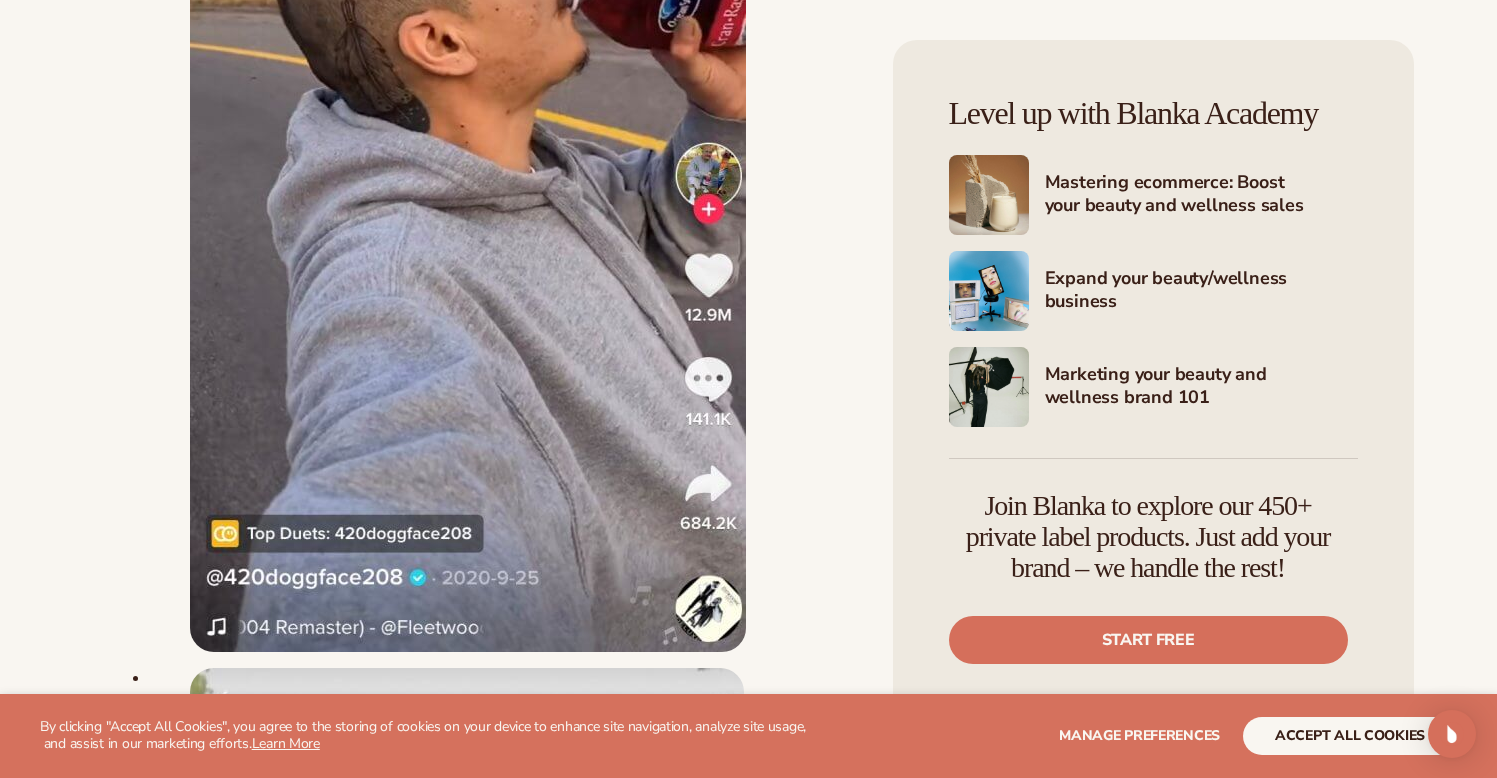 drag, startPoint x: 165, startPoint y: 314, endPoint x: 636, endPoint y: 678, distance: 595.26215 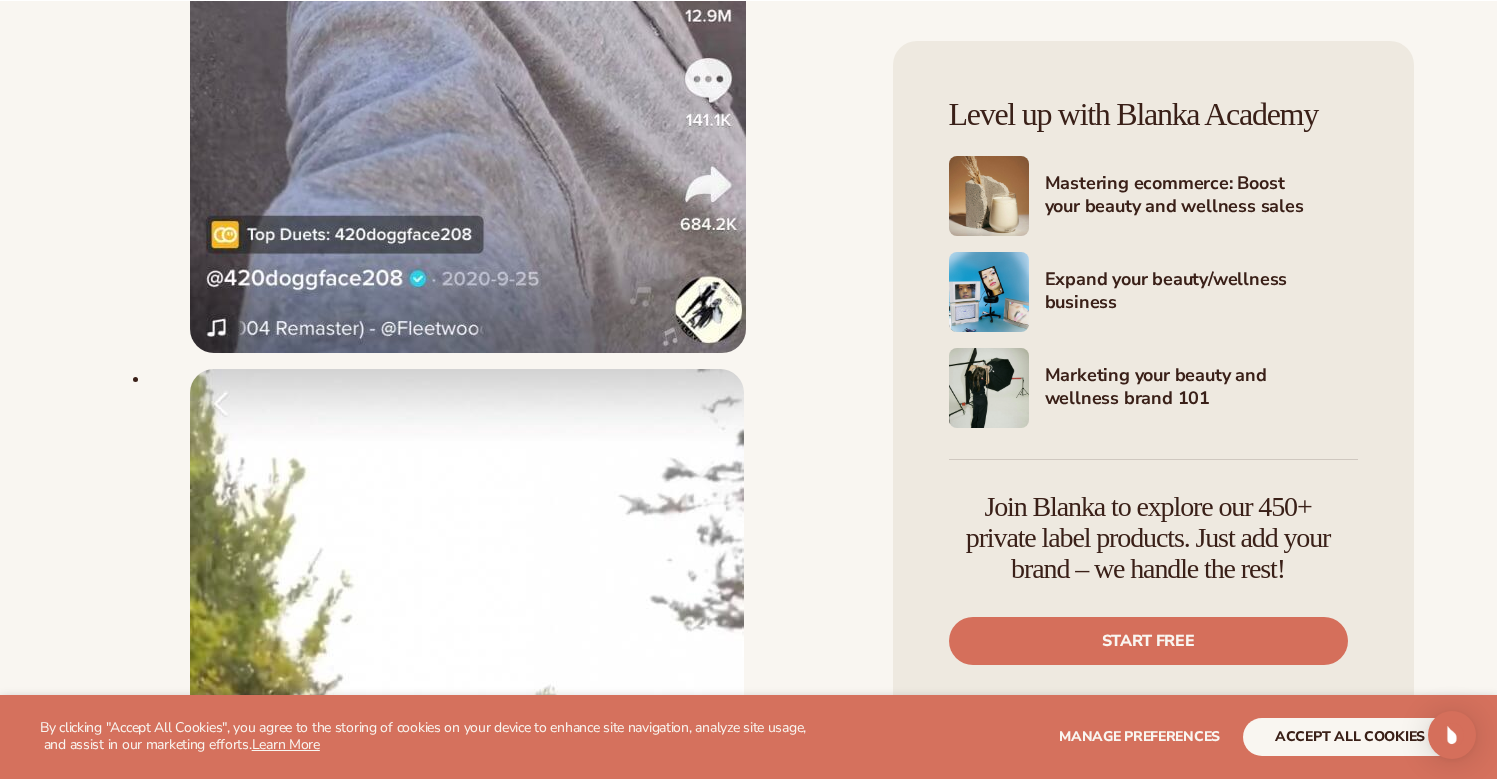 scroll, scrollTop: 7078, scrollLeft: 0, axis: vertical 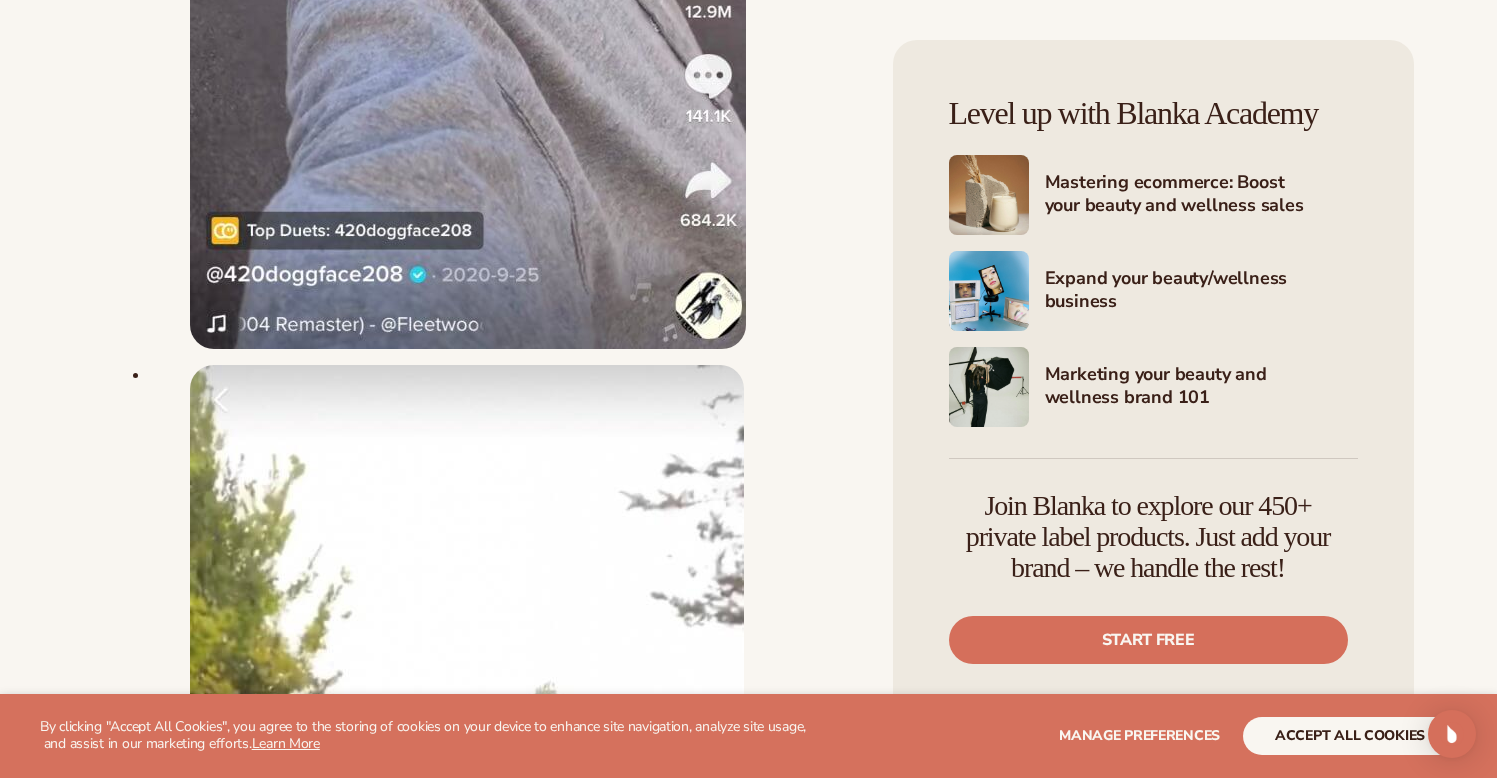 click on "Introduction Recently, social media giant TikTok announced on their blog that they have surpassed a major milestone: more than 1 billion people worldwide are tuning in and using their popular video-creating and sharing app. Since writing this post, the platform has grown to over 1.7 billion users as of 2023. So, what does this mean for TikTok small business accounts and entrepreneurs? Well, as shown by the #TikTokMadeMeBuyIt trend on the app, viral videos and strong online brand presence have led some companies to sell out their products within days after rising to global fame. This phenomenon has especially influenced...
Introduction
Recently, social media giant  TikTok  announced on their blog 1.7 billion users  as of 2023.
So, what does this mean for TikTok small business accounts and entrepreneurs? Well, as shown by the  #TikTokMadeMeBuyIt
Poreless Putty Primer”" at bounding box center [489, -353] 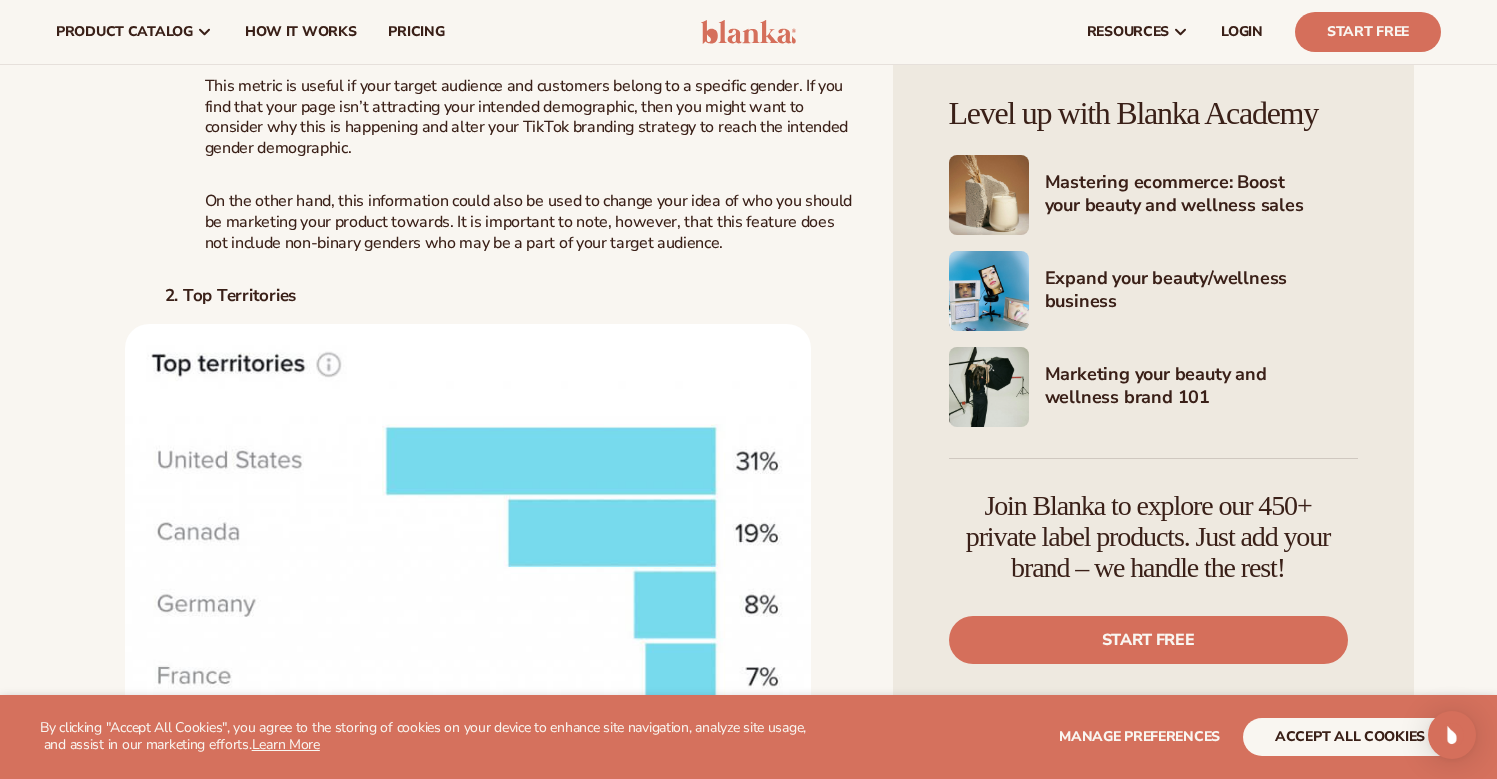 scroll, scrollTop: 9588, scrollLeft: 0, axis: vertical 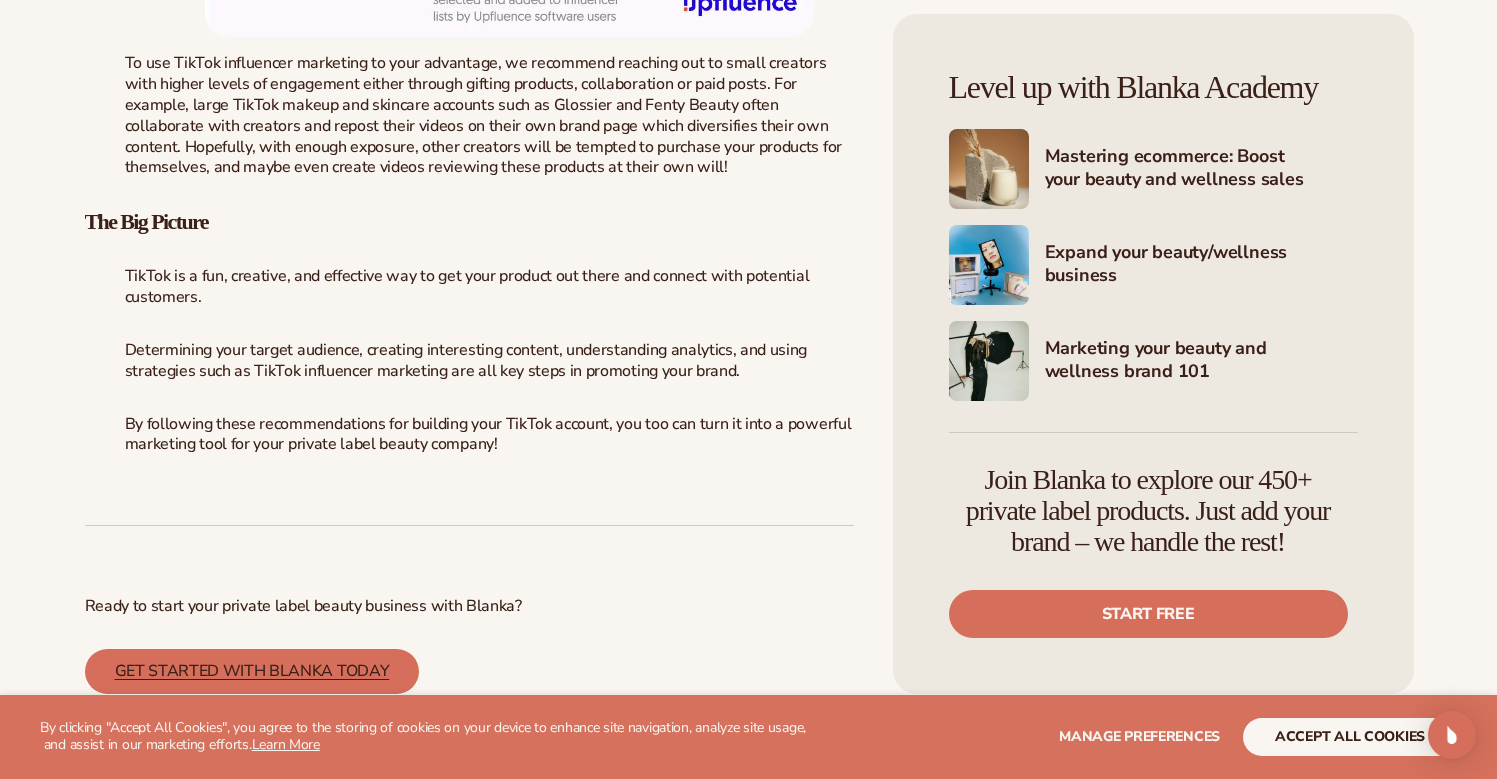 drag, startPoint x: 136, startPoint y: 46, endPoint x: 627, endPoint y: 372, distance: 589.37 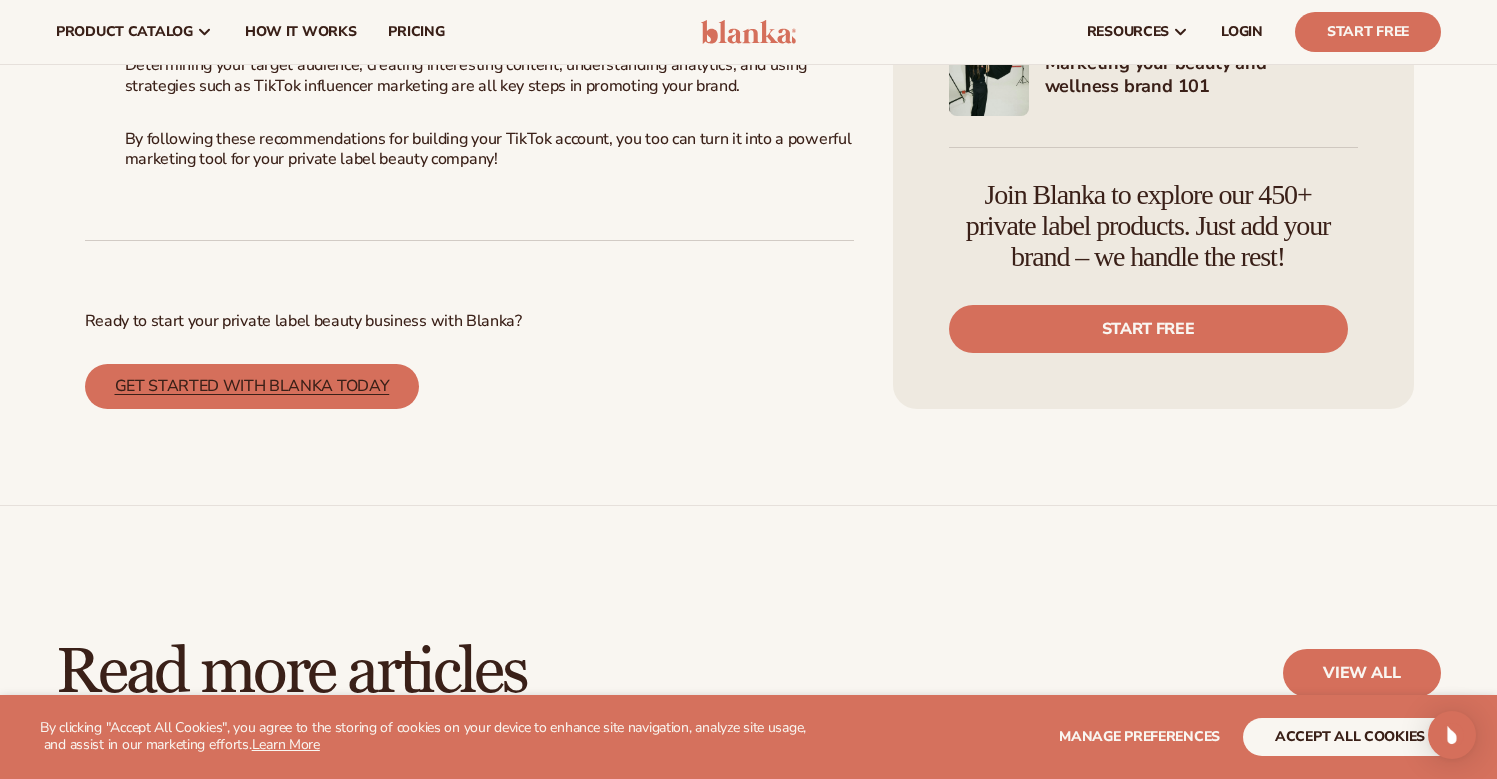 scroll, scrollTop: 12232, scrollLeft: 0, axis: vertical 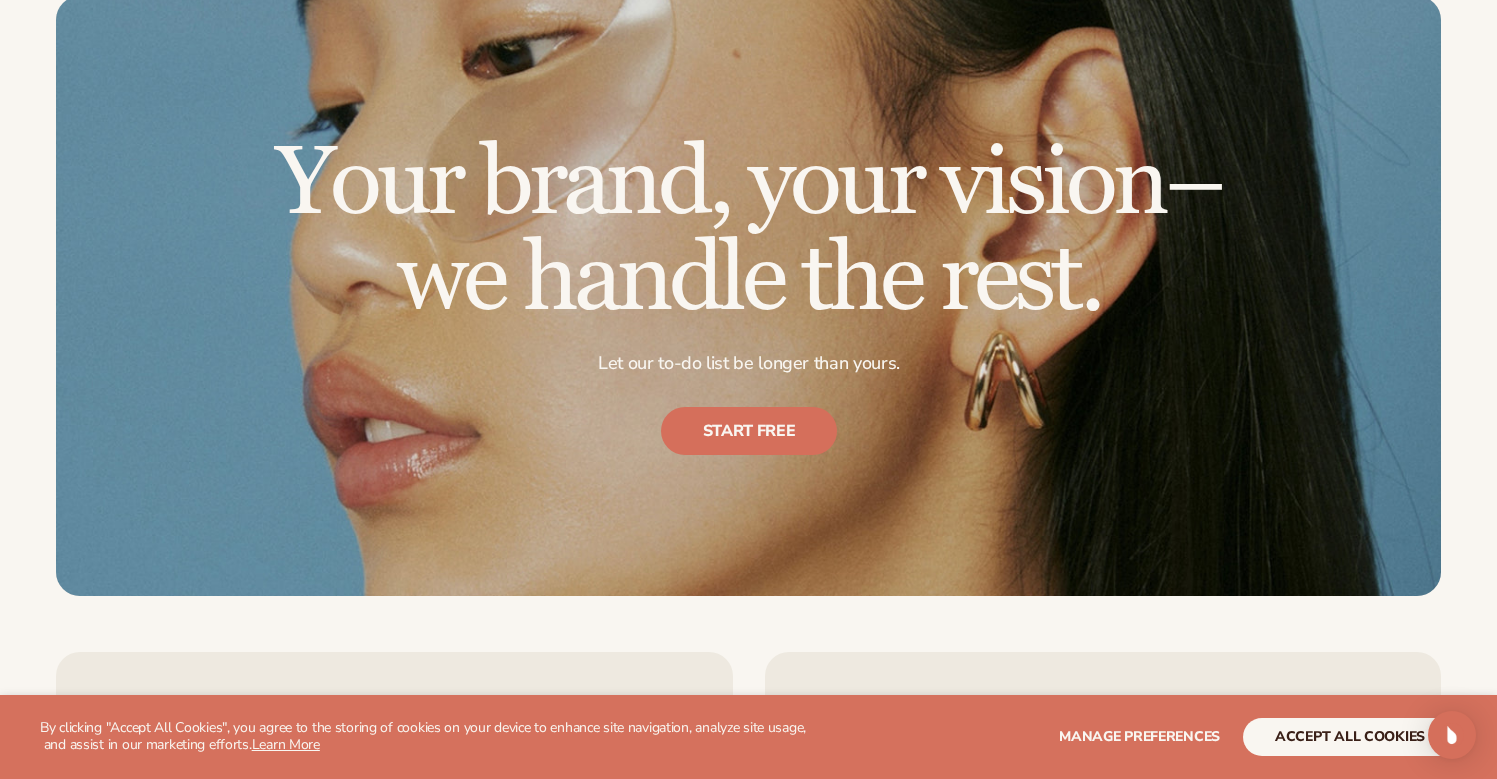 drag, startPoint x: 95, startPoint y: 166, endPoint x: 583, endPoint y: 101, distance: 492.30988 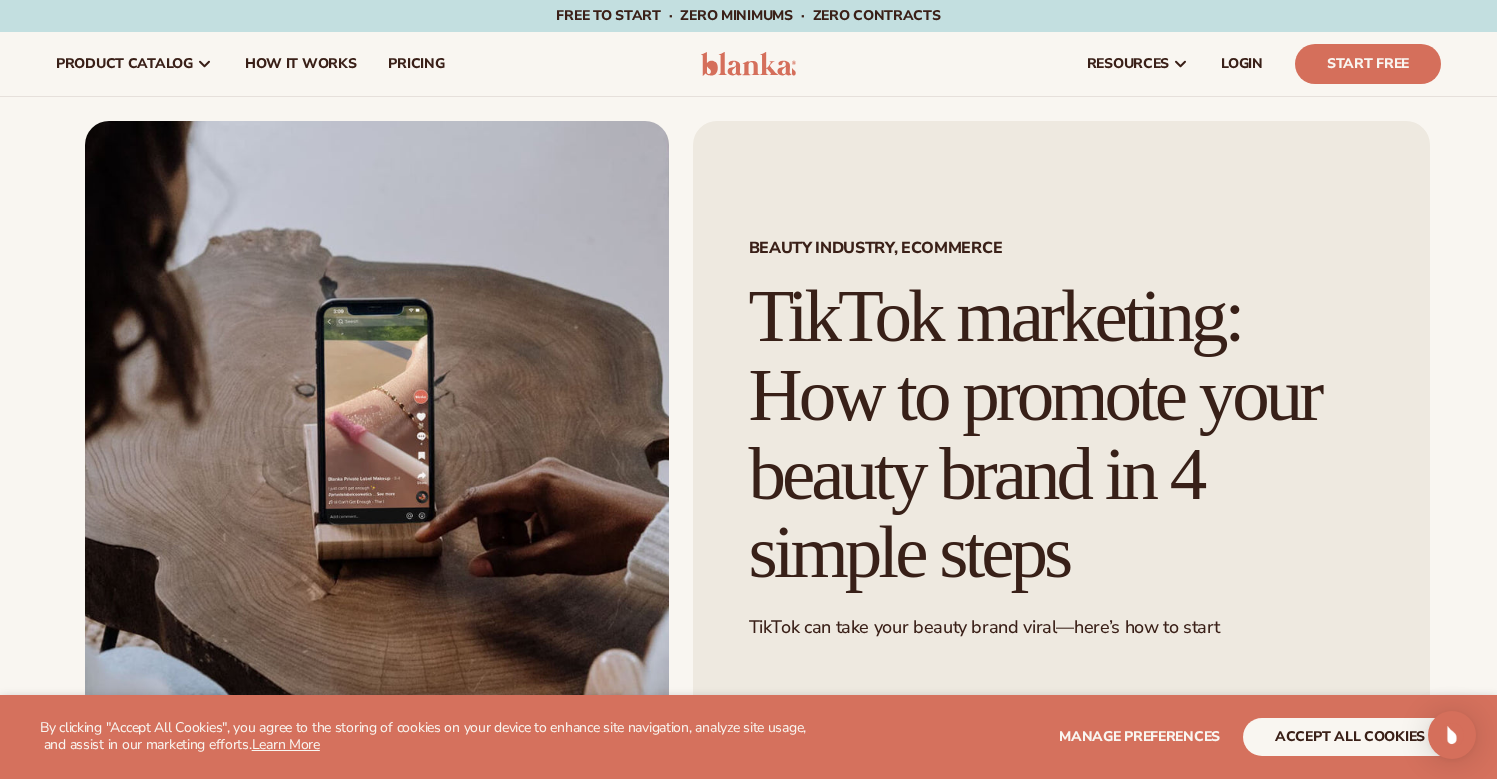 scroll, scrollTop: 0, scrollLeft: 0, axis: both 